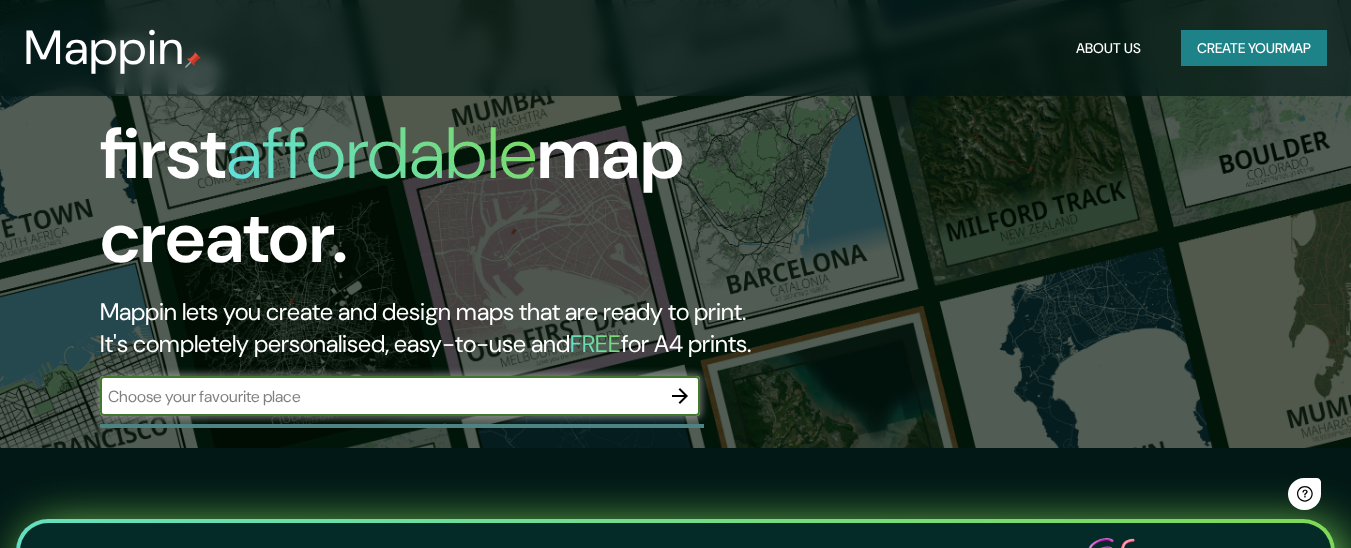 scroll, scrollTop: 0, scrollLeft: 0, axis: both 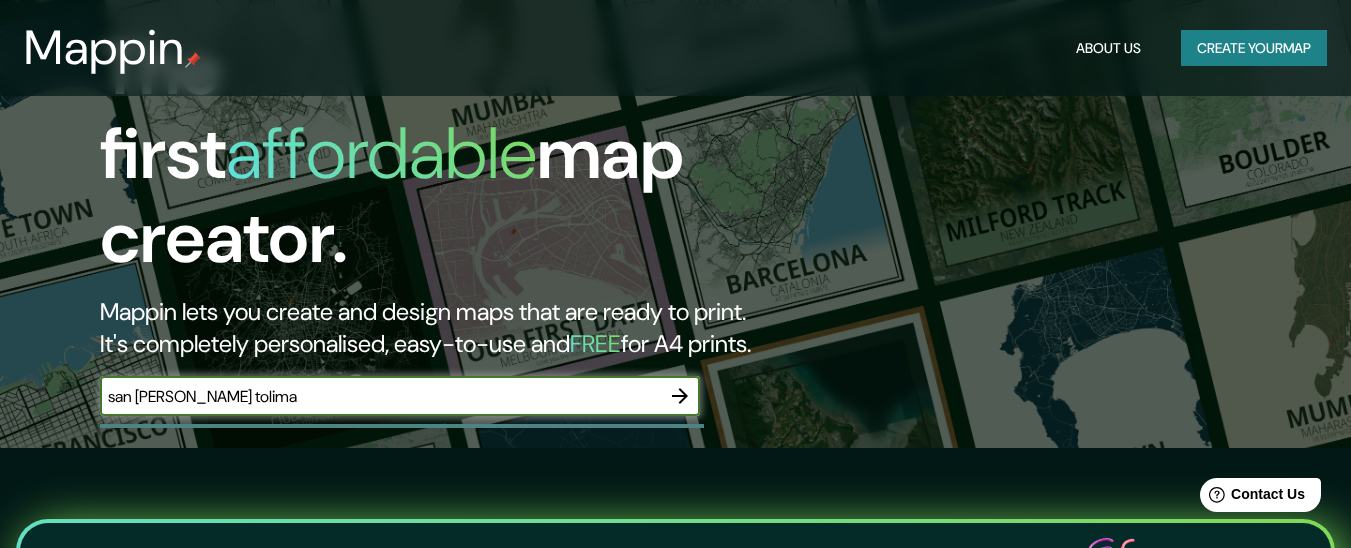 type on "san [PERSON_NAME] tolima" 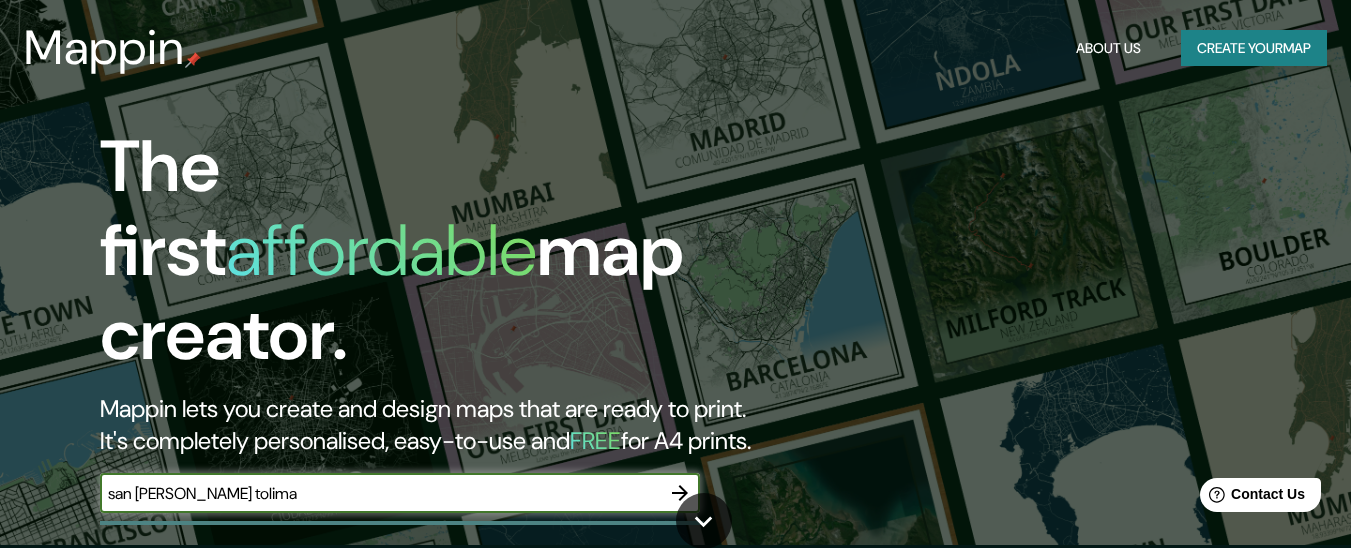 scroll, scrollTop: 0, scrollLeft: 0, axis: both 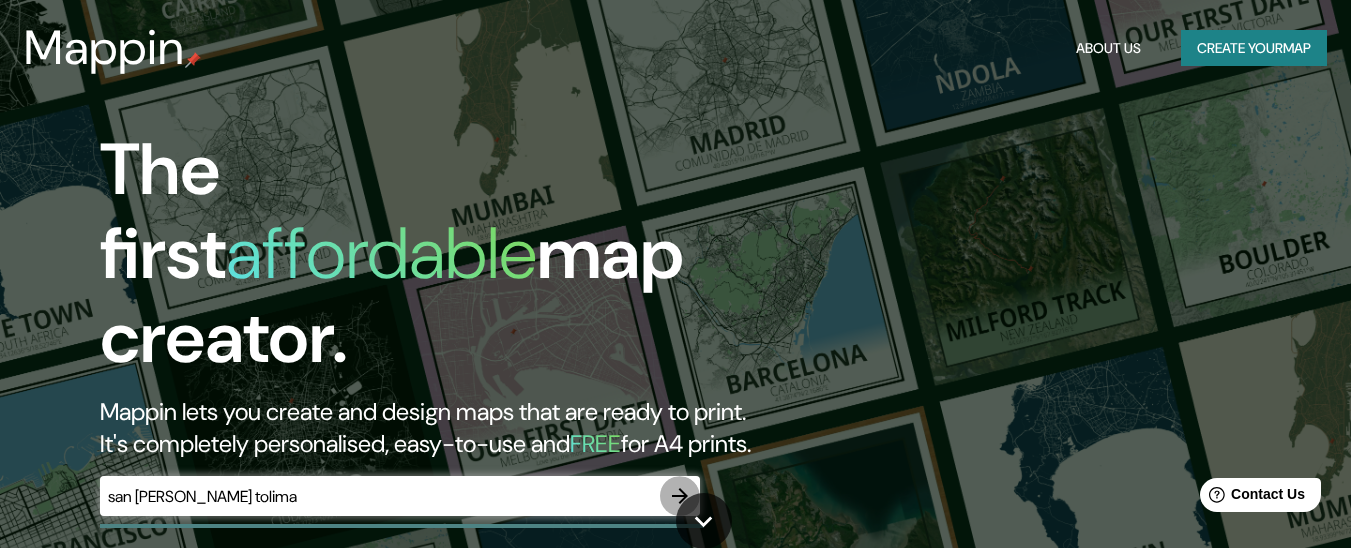 click 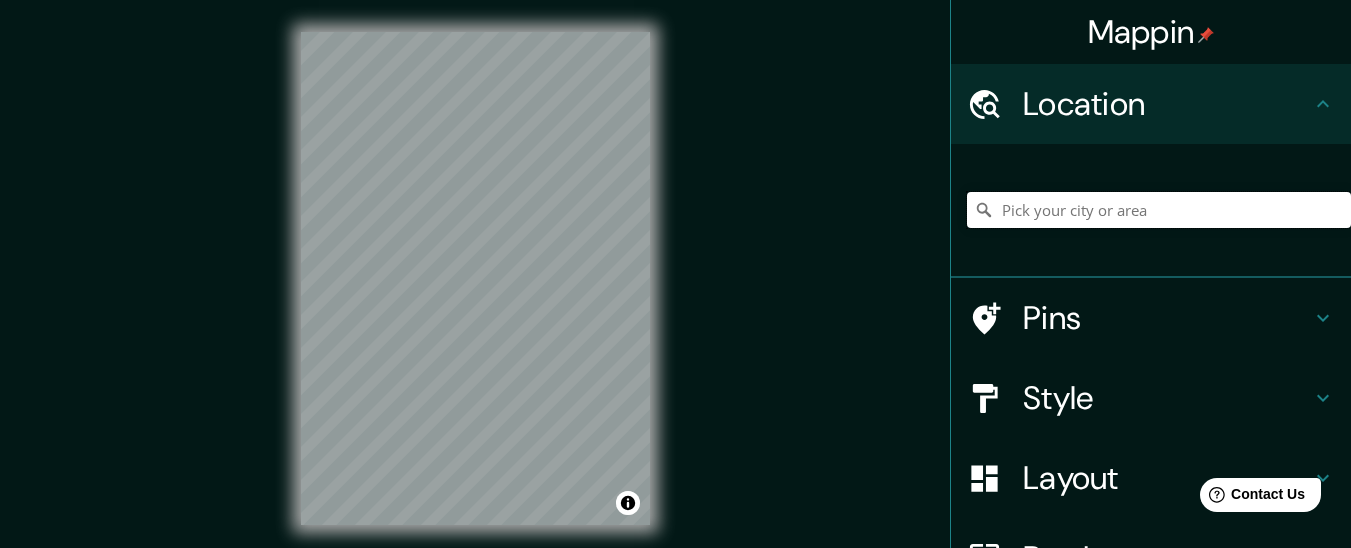 click at bounding box center [1159, 210] 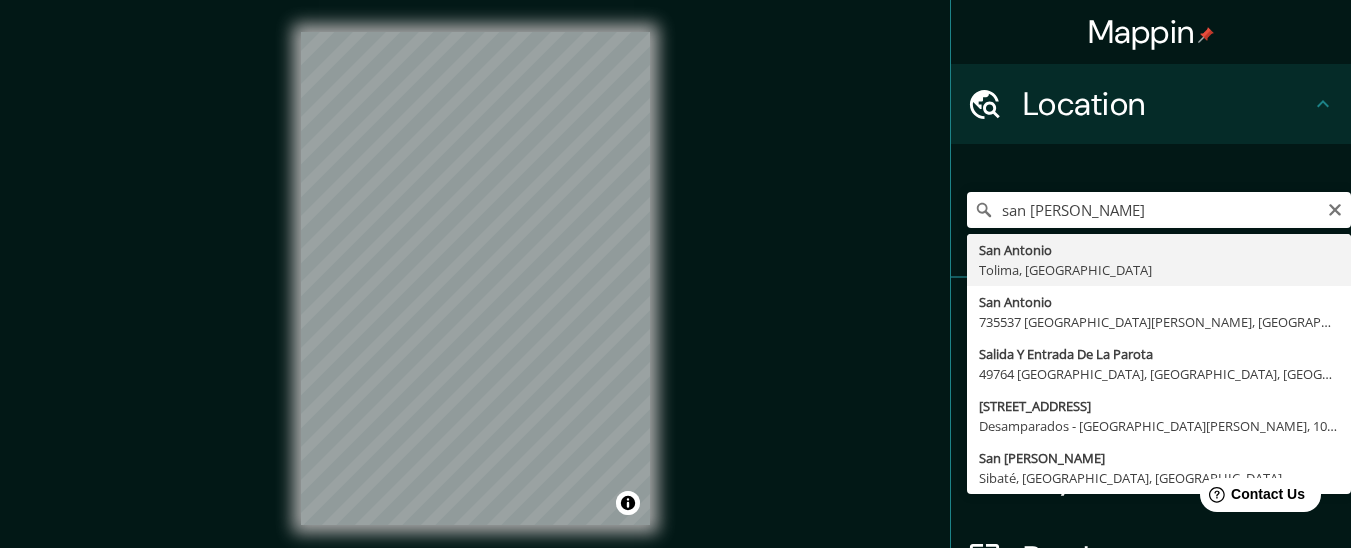 type on "[GEOGRAPHIC_DATA][PERSON_NAME], [GEOGRAPHIC_DATA], [GEOGRAPHIC_DATA]" 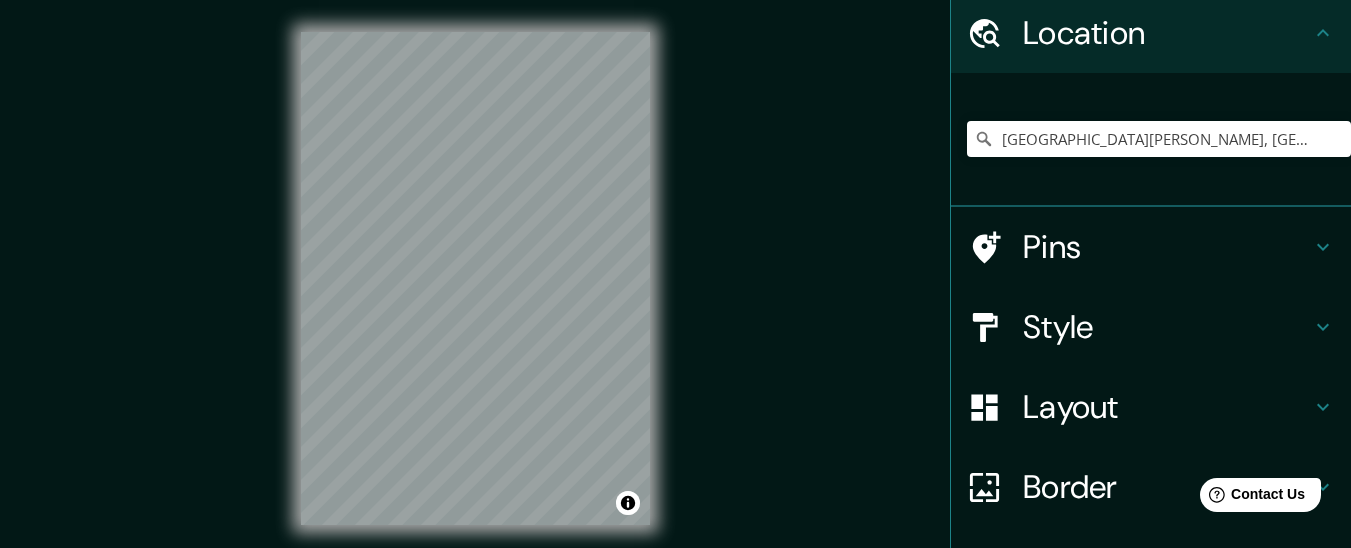 scroll, scrollTop: 200, scrollLeft: 0, axis: vertical 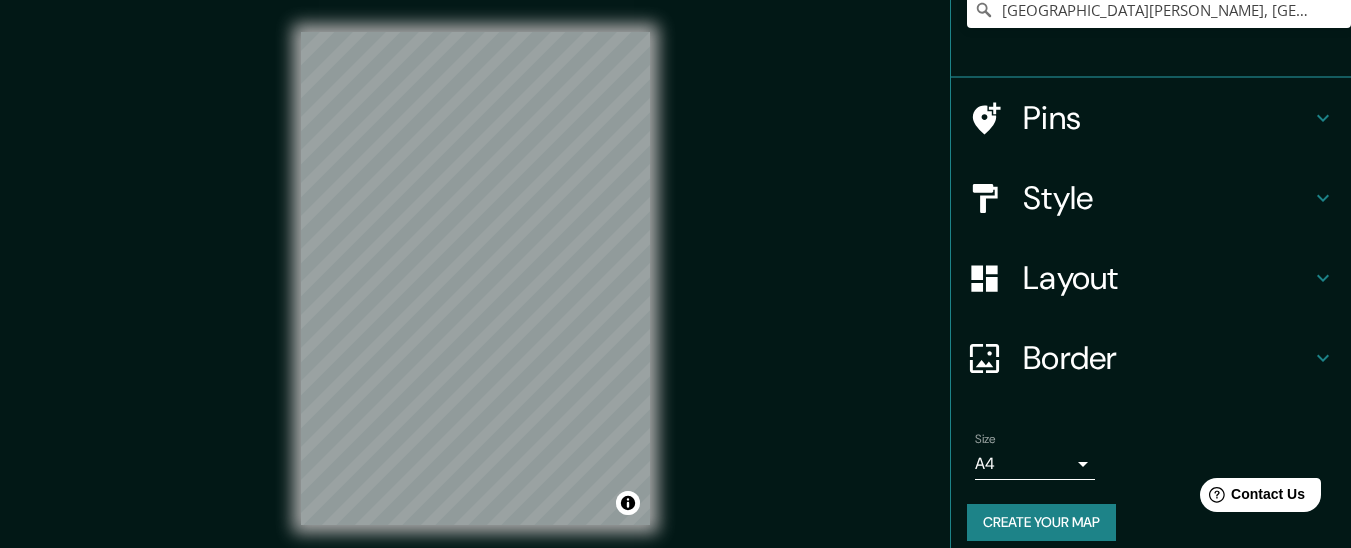 click on "Layout" at bounding box center (1167, 278) 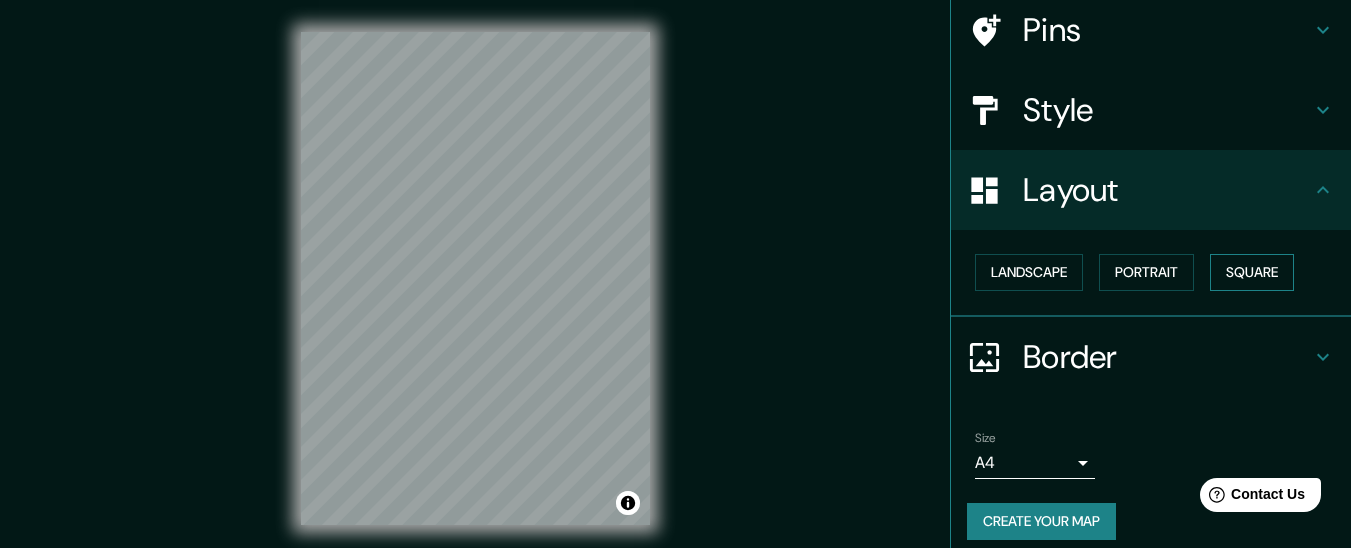 scroll, scrollTop: 151, scrollLeft: 0, axis: vertical 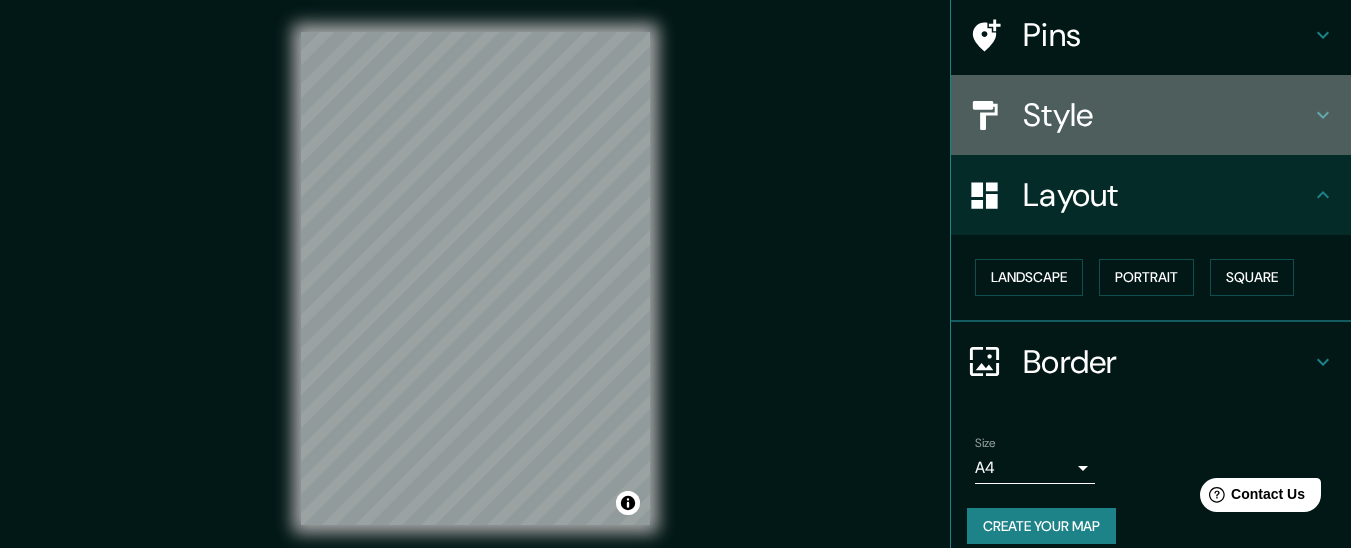 click on "Style" at bounding box center [1151, 115] 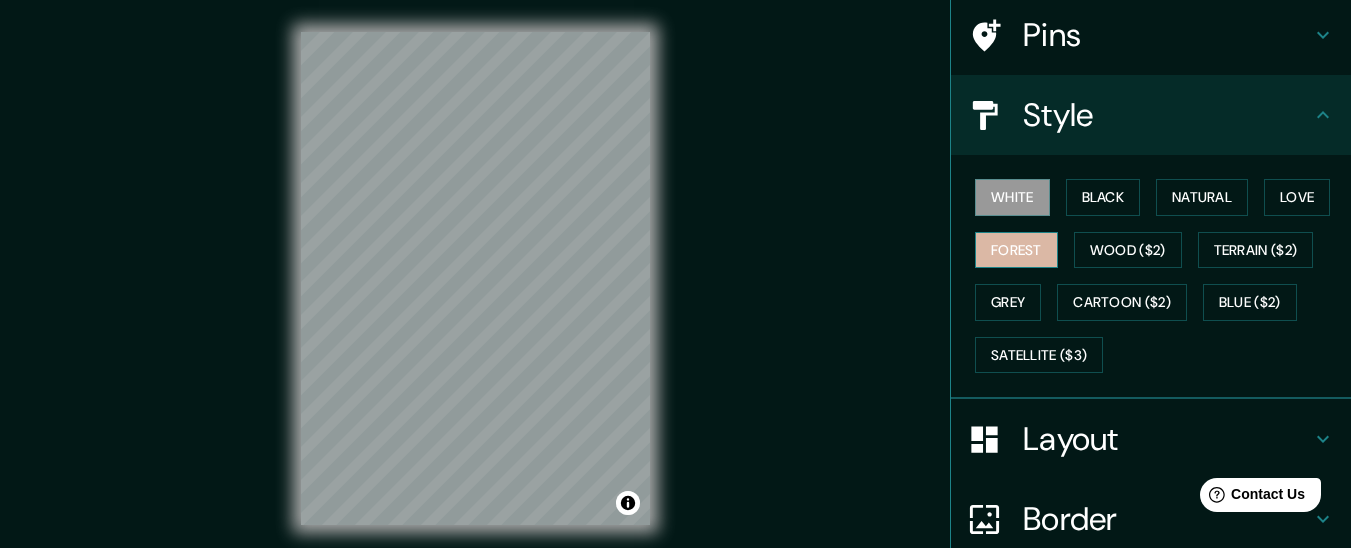 click on "Forest" at bounding box center [1016, 250] 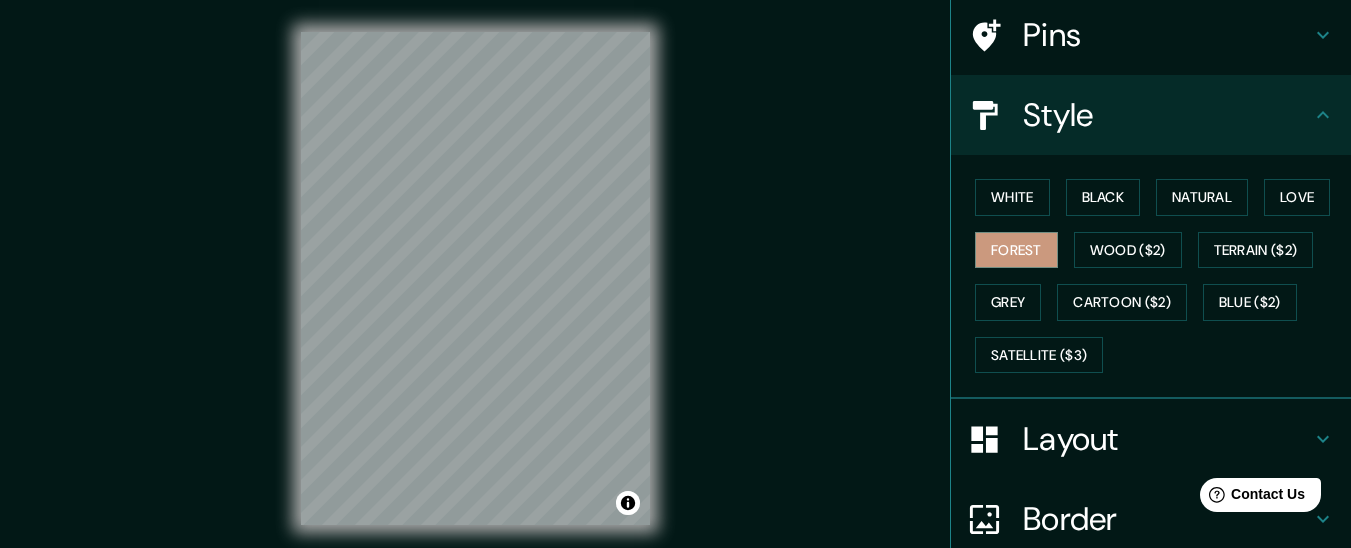 click on "Style" at bounding box center (1167, 115) 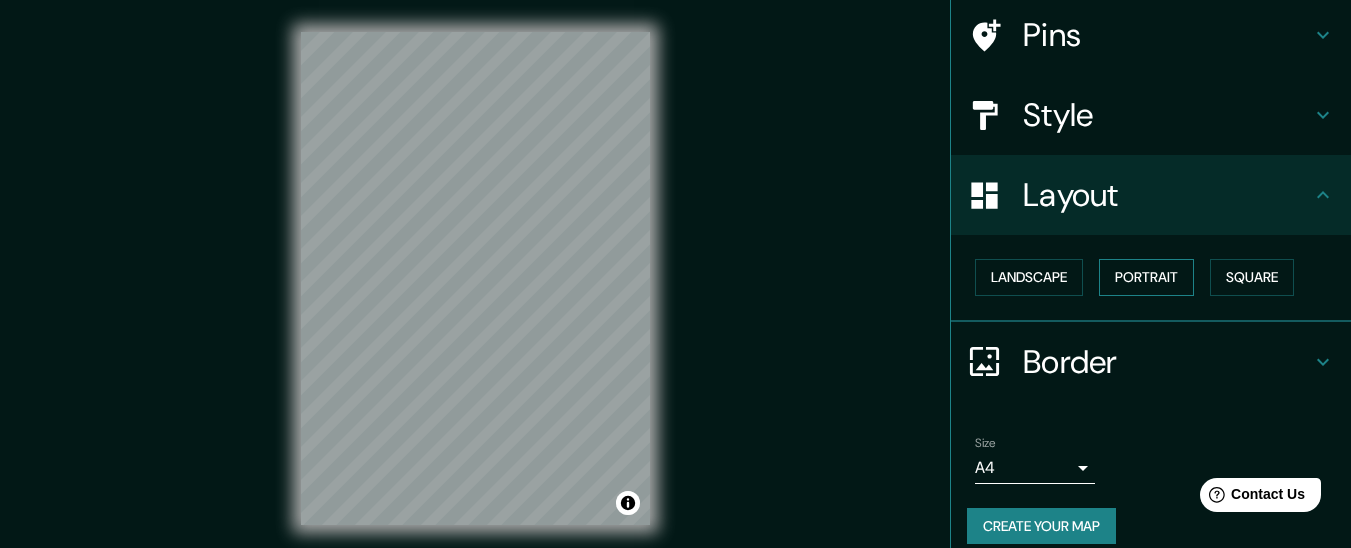 click on "Portrait" at bounding box center [1146, 277] 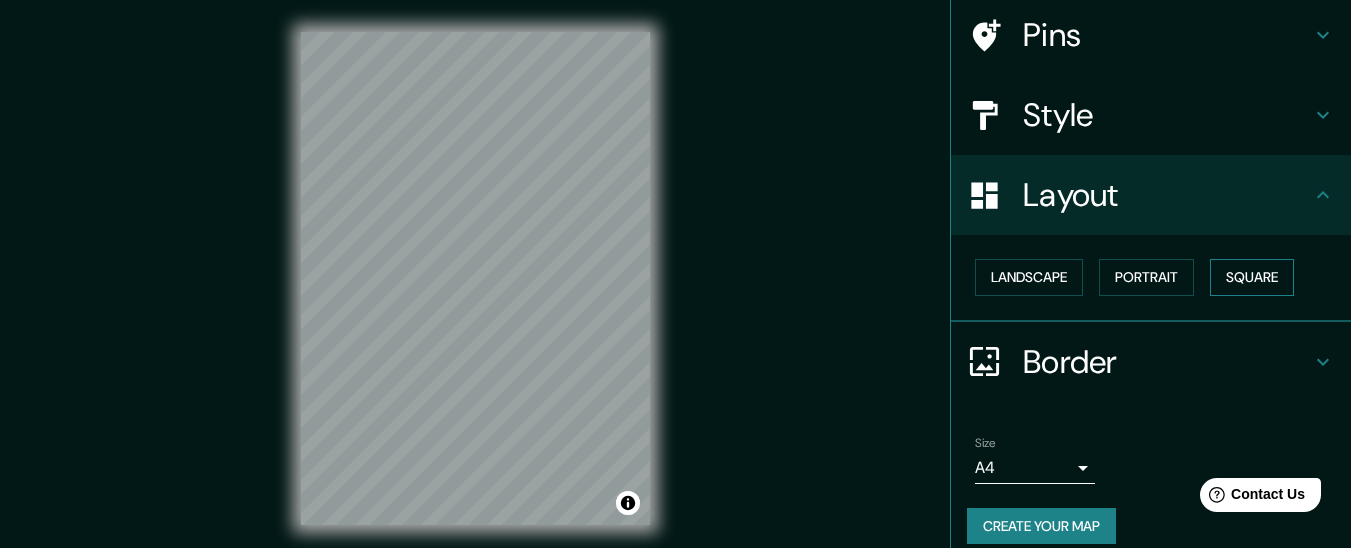 click on "Square" at bounding box center (1252, 277) 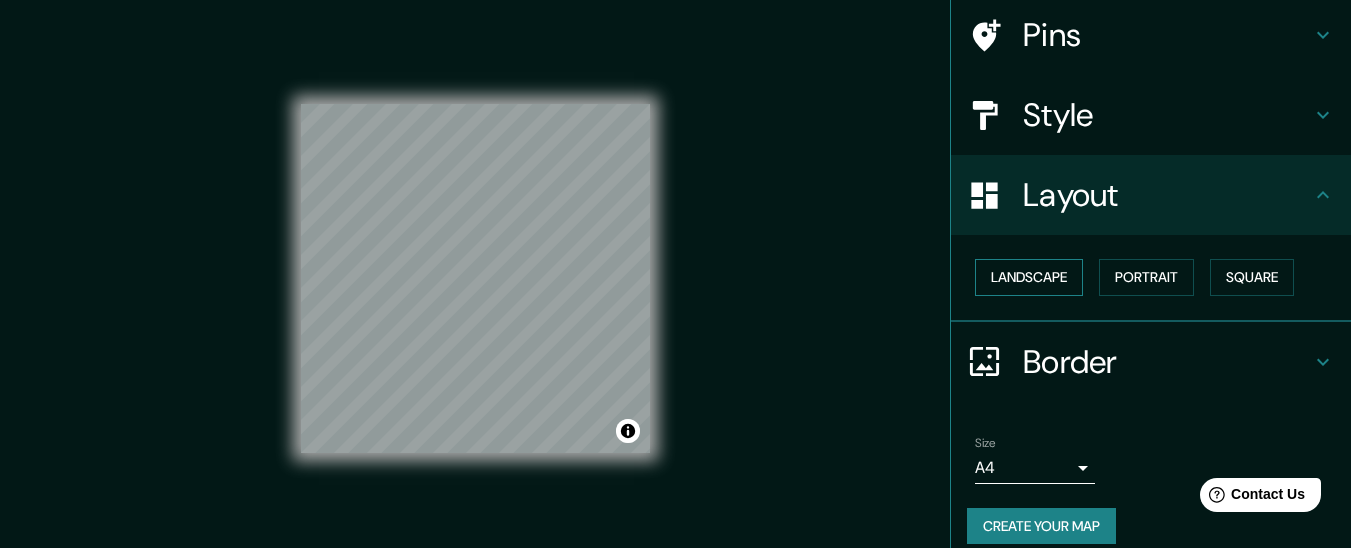 click on "Landscape" at bounding box center (1029, 277) 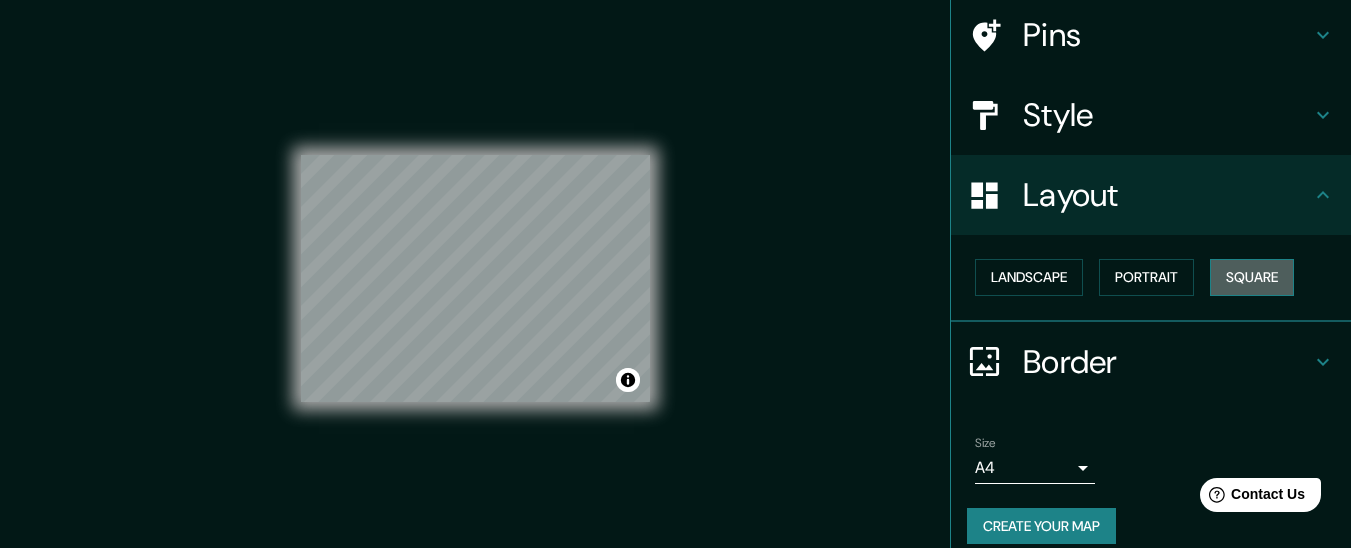 click on "Square" at bounding box center [1252, 277] 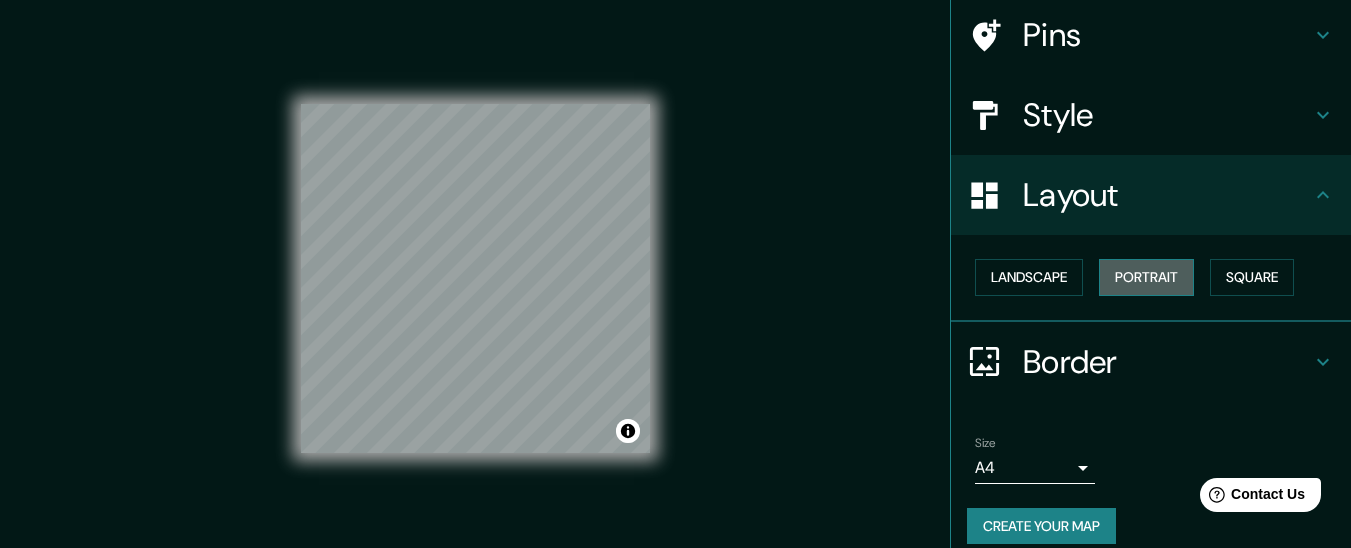 click on "Portrait" at bounding box center (1146, 277) 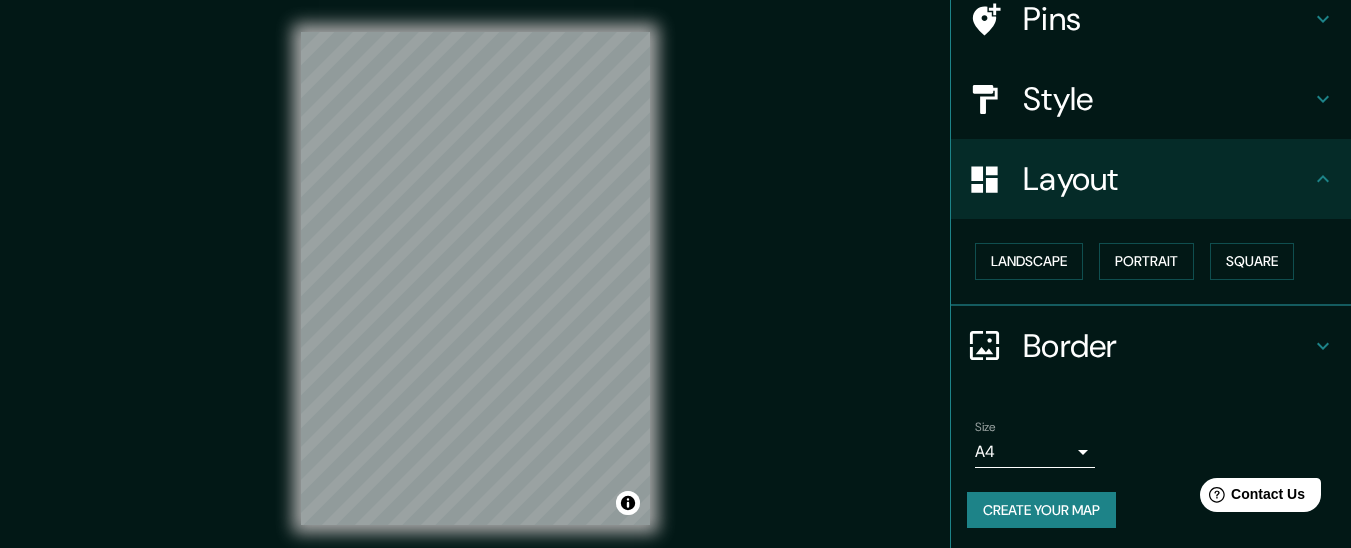 scroll, scrollTop: 171, scrollLeft: 0, axis: vertical 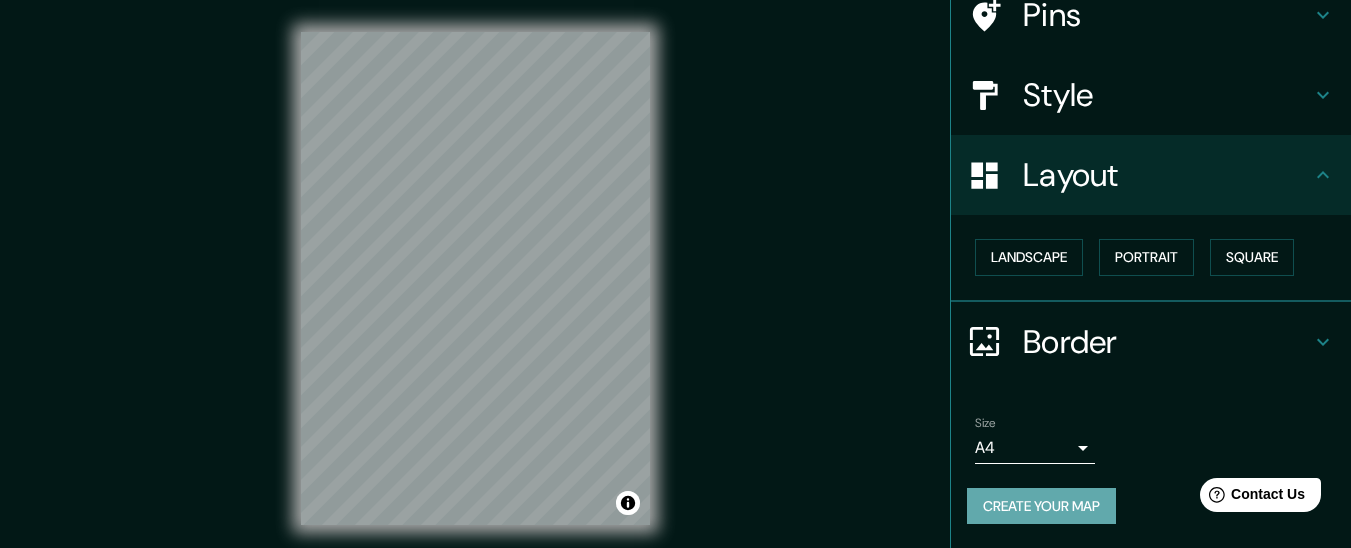 click on "Create your map" at bounding box center [1041, 506] 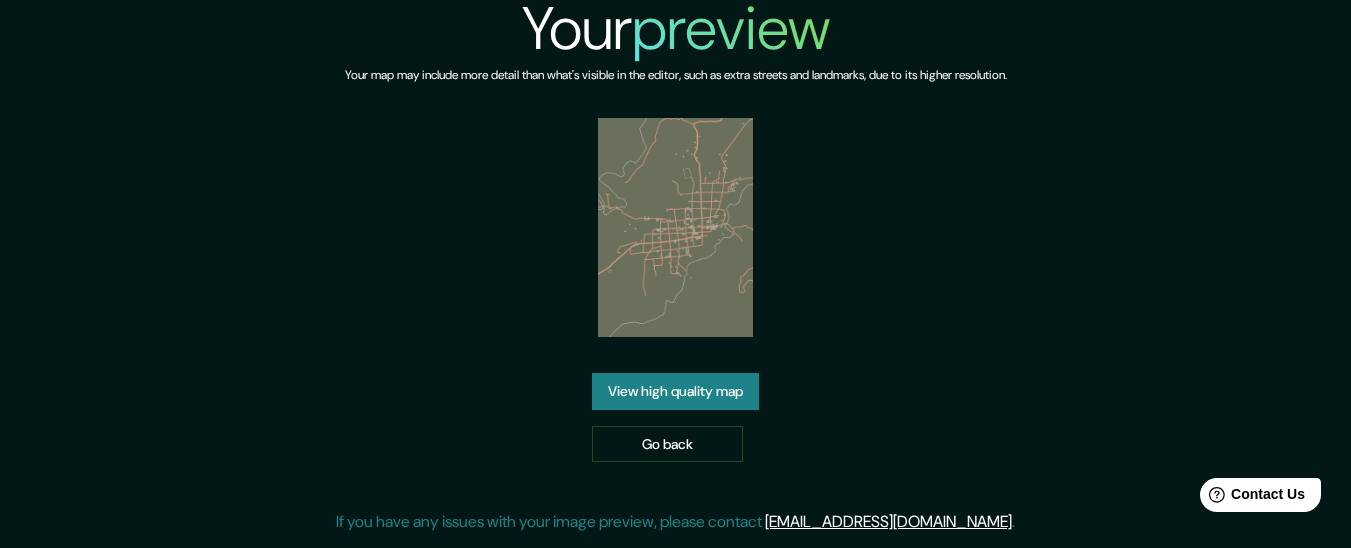 scroll, scrollTop: 9, scrollLeft: 0, axis: vertical 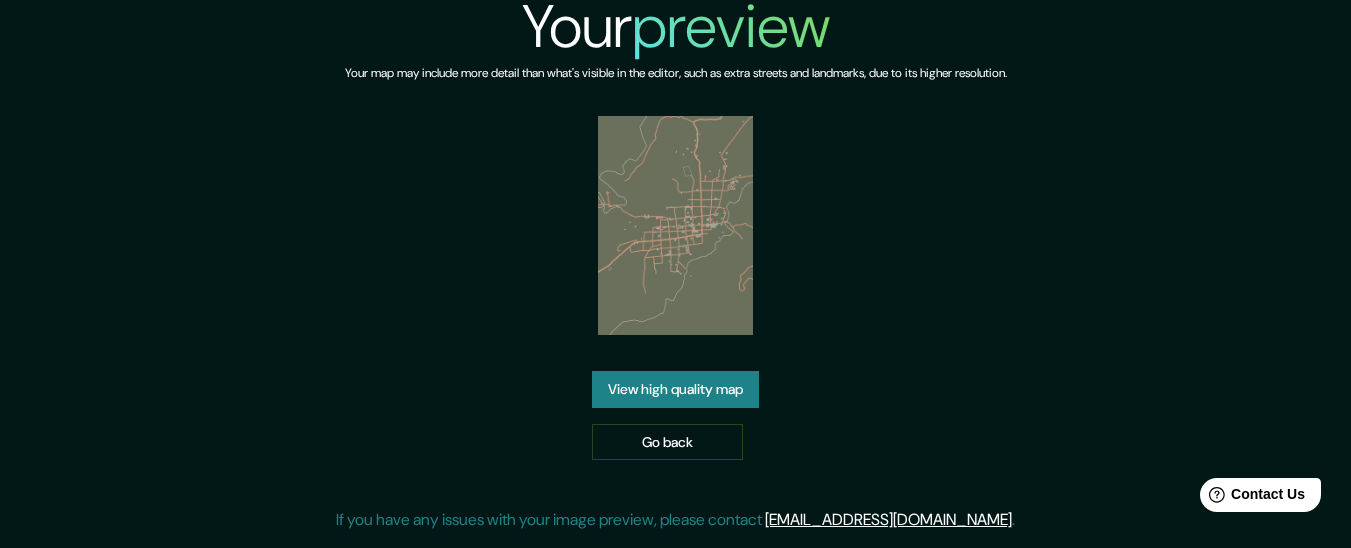 click on "View high quality map" at bounding box center [675, 389] 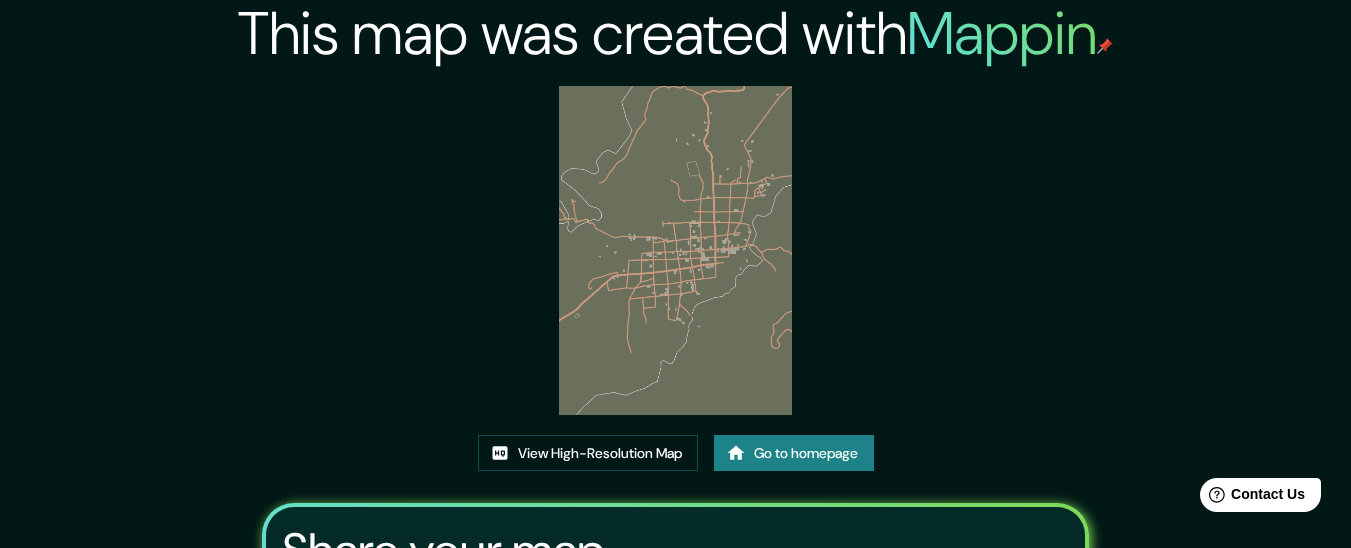 scroll, scrollTop: 0, scrollLeft: 0, axis: both 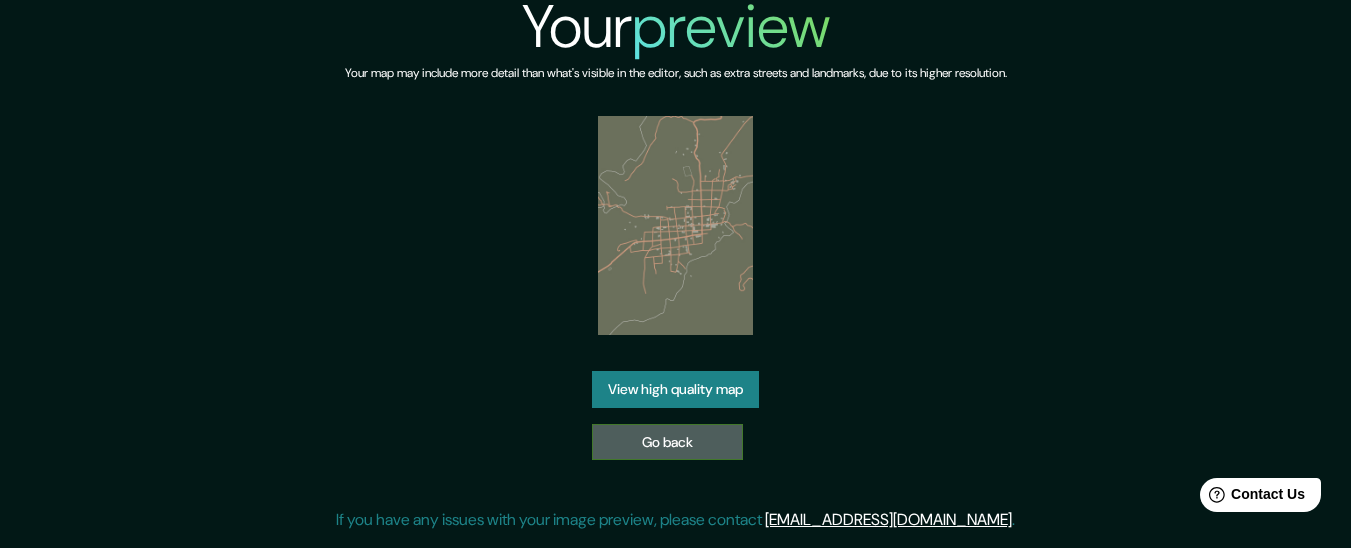 click on "Go back" at bounding box center (667, 442) 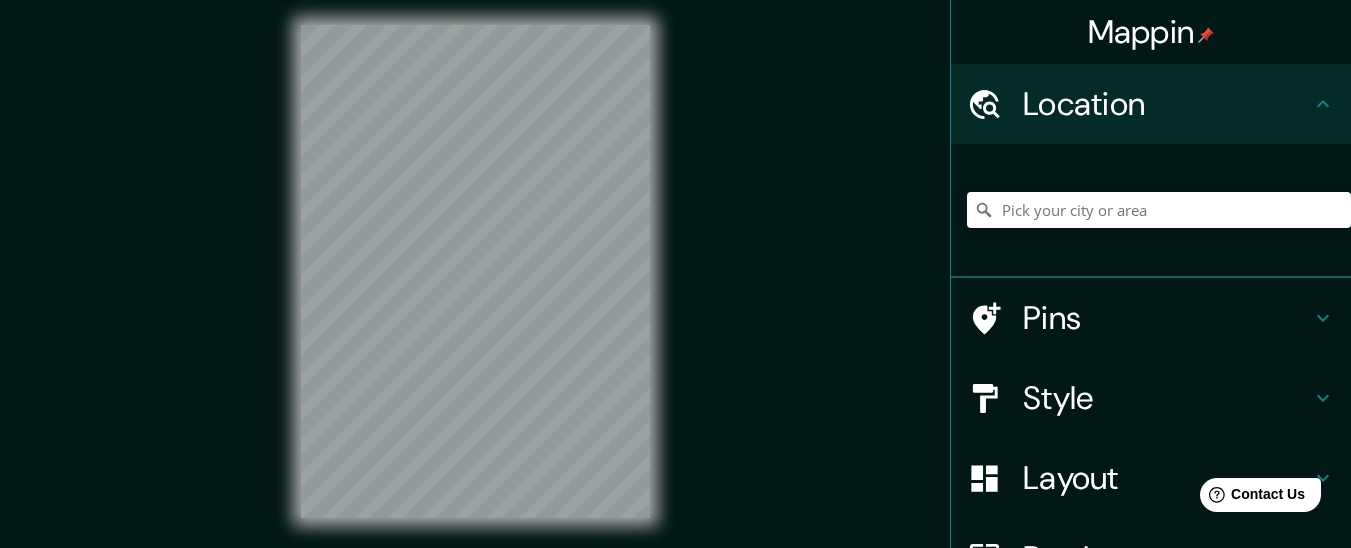 scroll, scrollTop: 0, scrollLeft: 0, axis: both 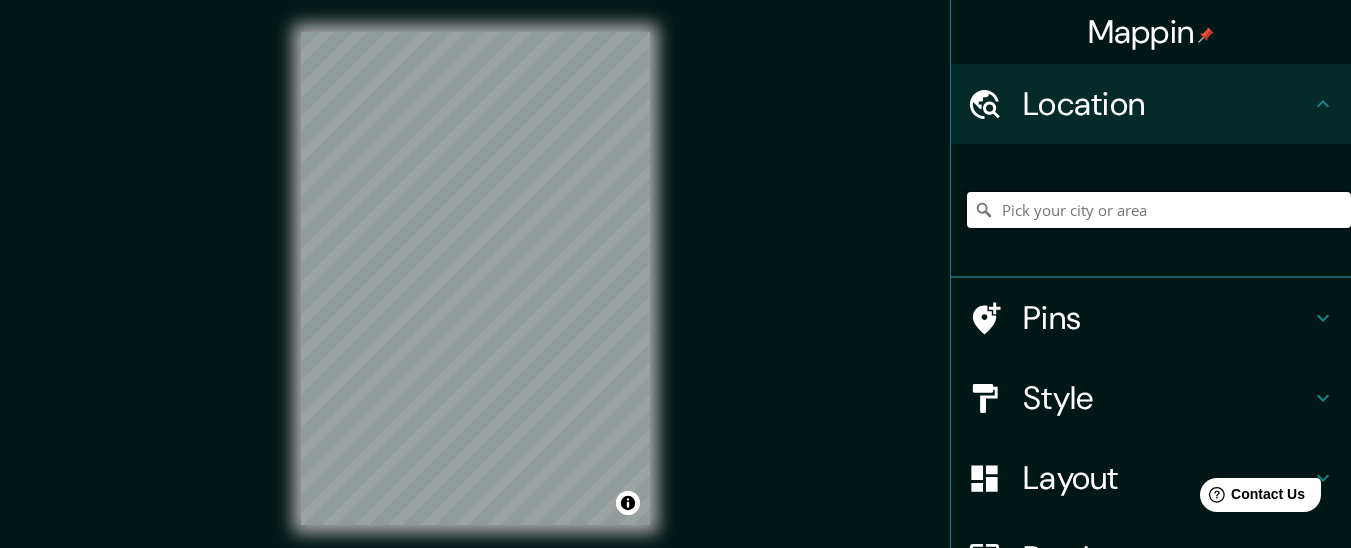 click at bounding box center (1159, 210) 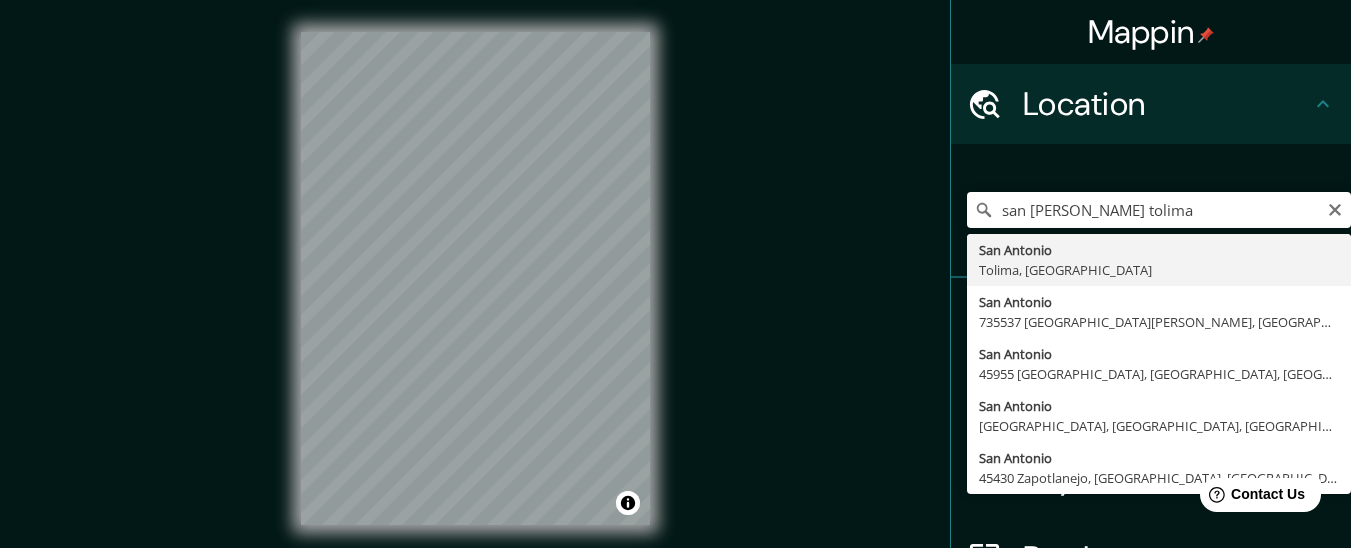 type on "[GEOGRAPHIC_DATA][PERSON_NAME], [GEOGRAPHIC_DATA], [GEOGRAPHIC_DATA]" 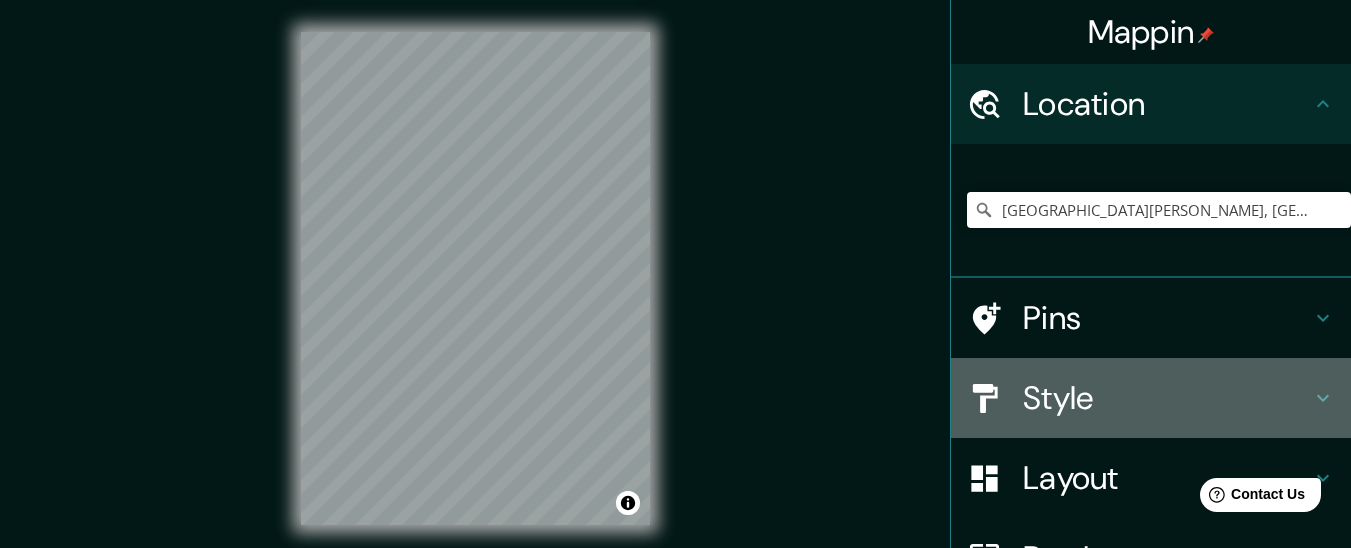 click on "Style" at bounding box center (1167, 398) 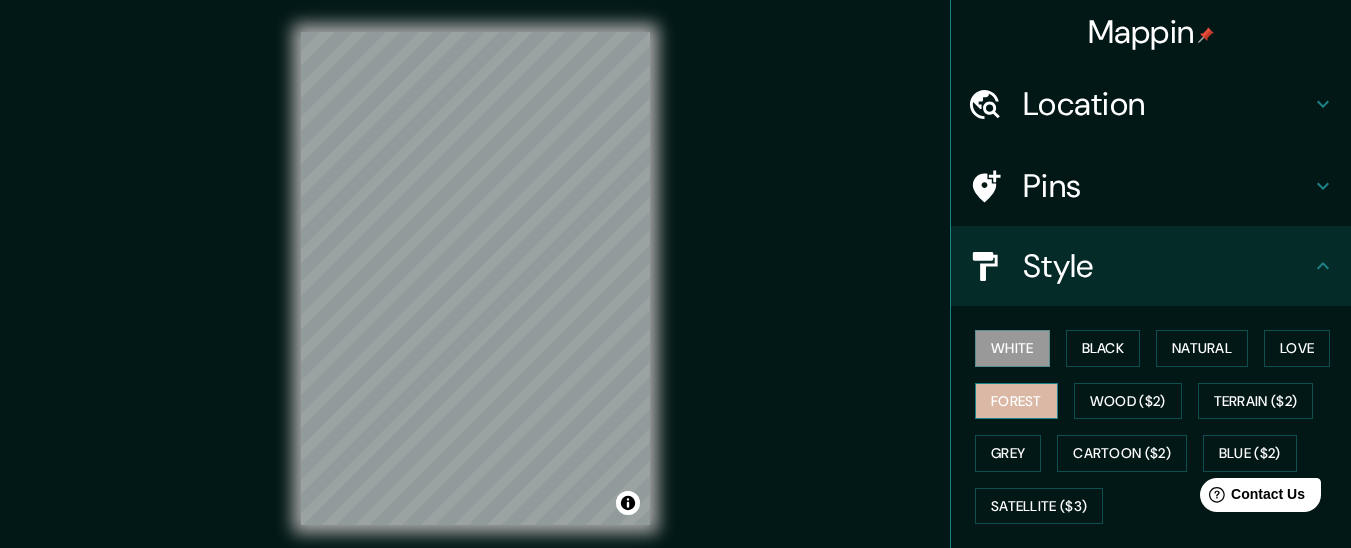 click on "Forest" at bounding box center [1016, 401] 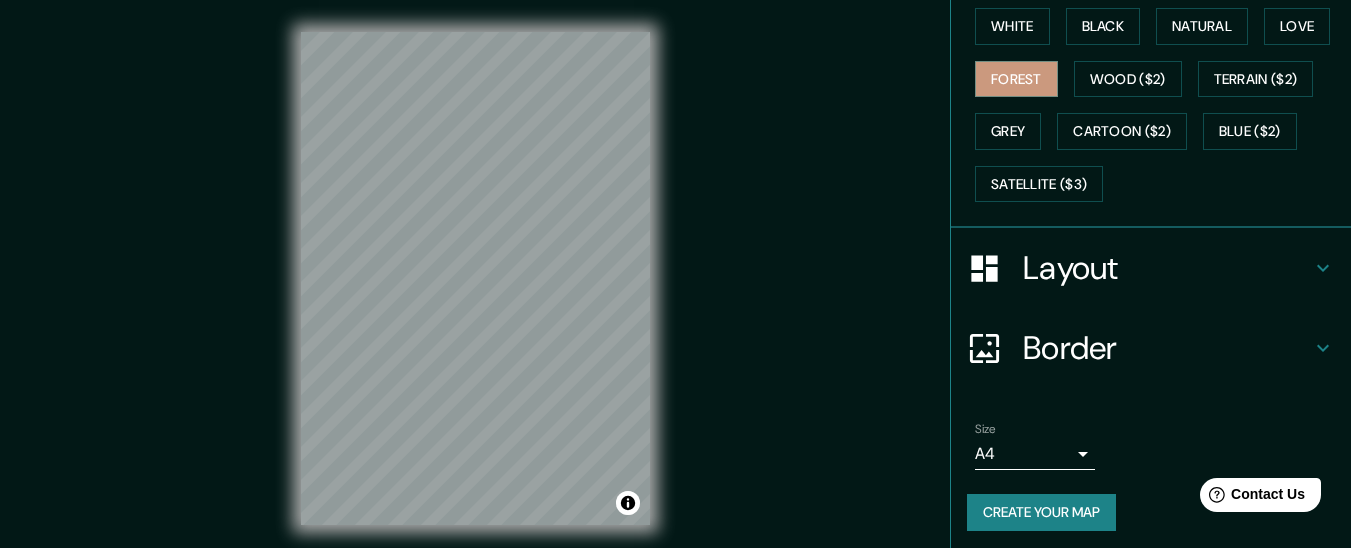 scroll, scrollTop: 329, scrollLeft: 0, axis: vertical 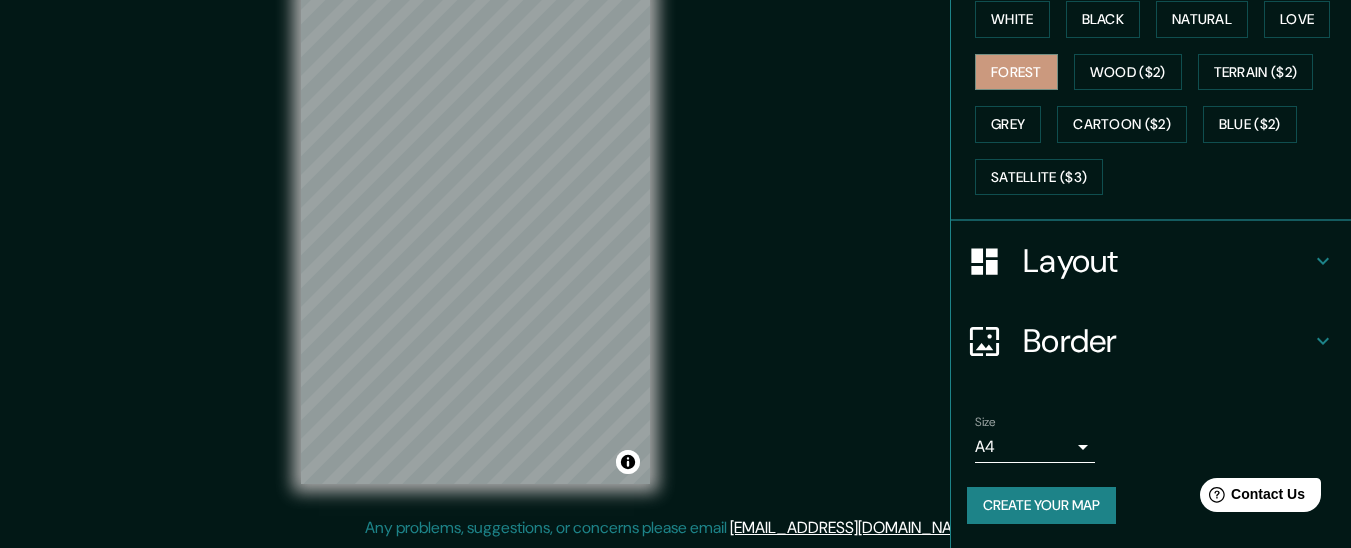 click on "Create your map" at bounding box center [1041, 505] 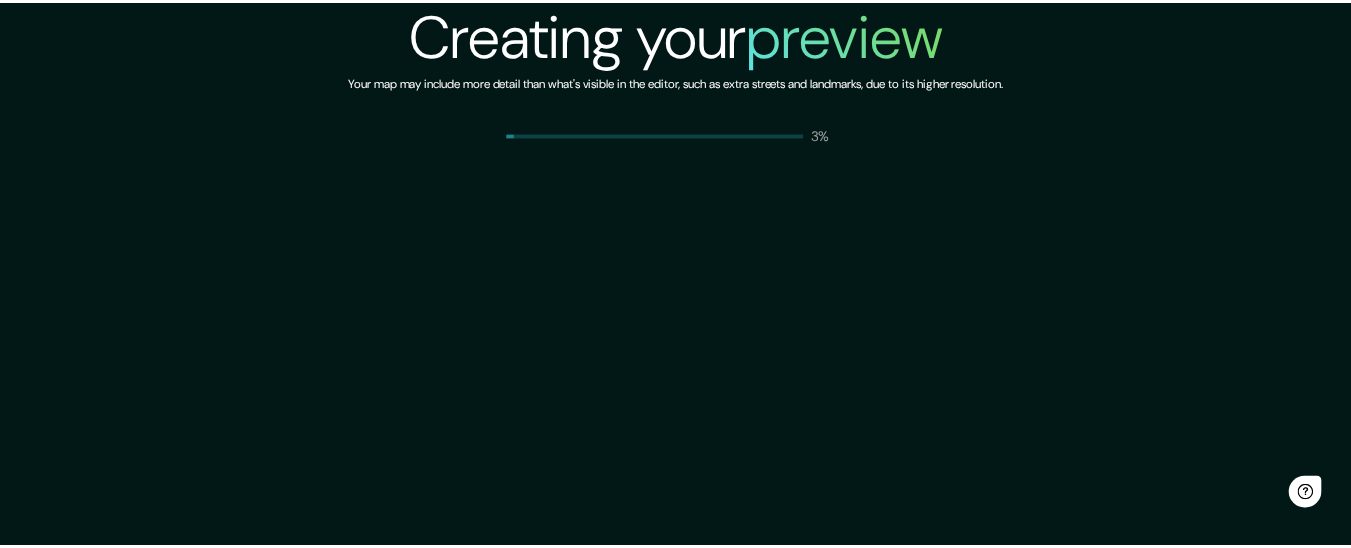 scroll, scrollTop: 0, scrollLeft: 0, axis: both 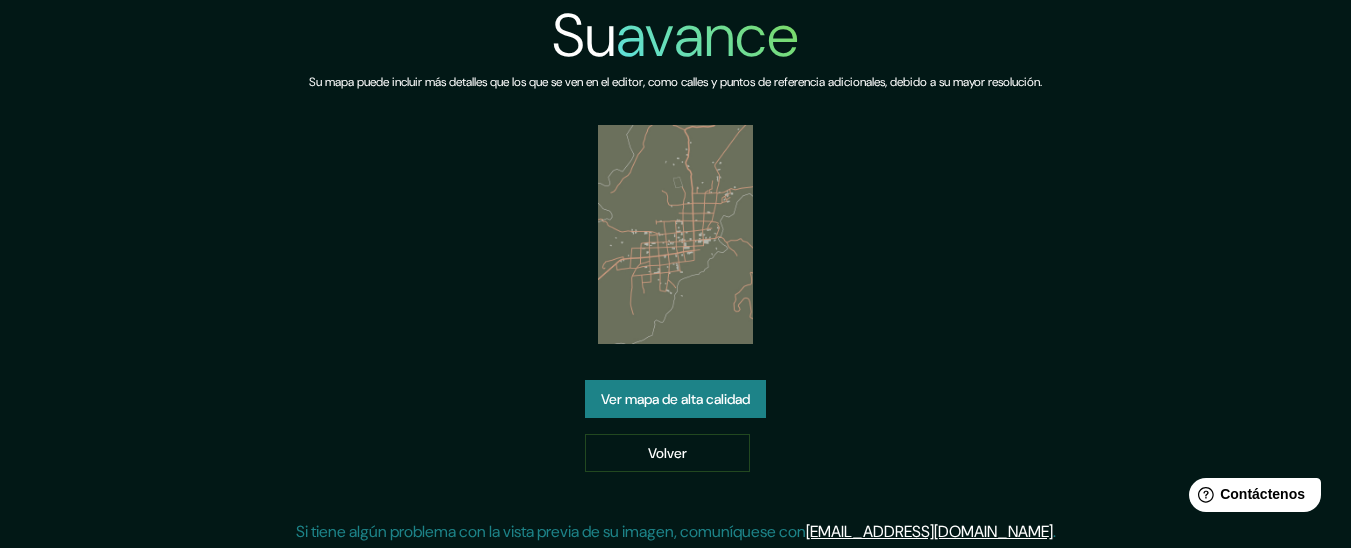 click on "Ver mapa de alta calidad" at bounding box center [675, 399] 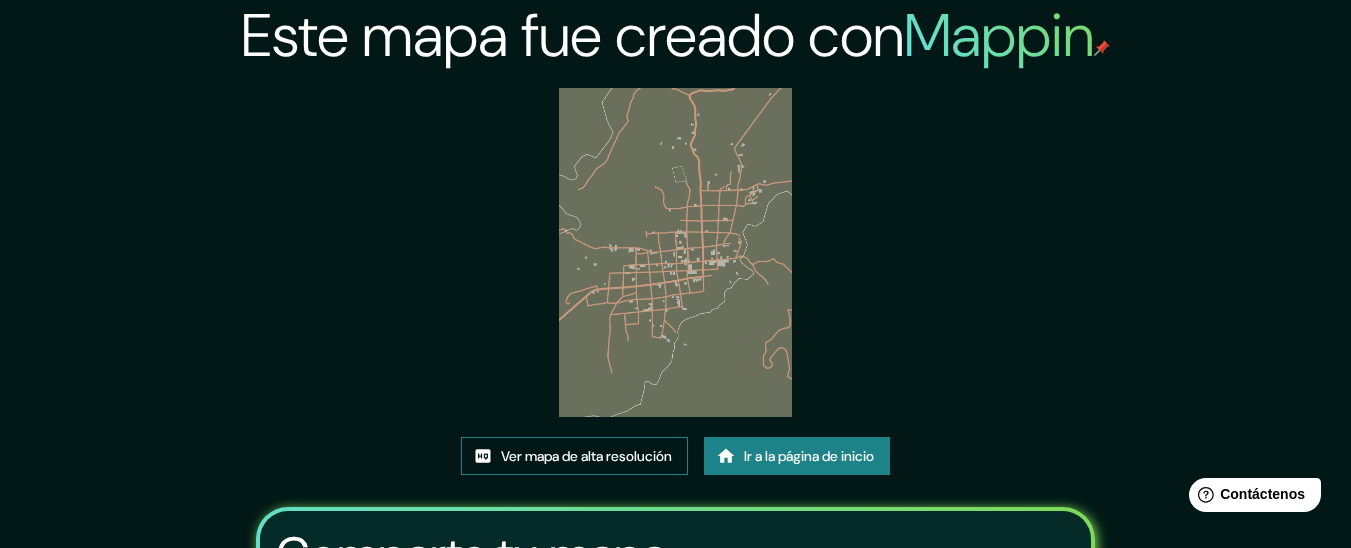 click on "Ver mapa de alta resolución" at bounding box center [586, 456] 